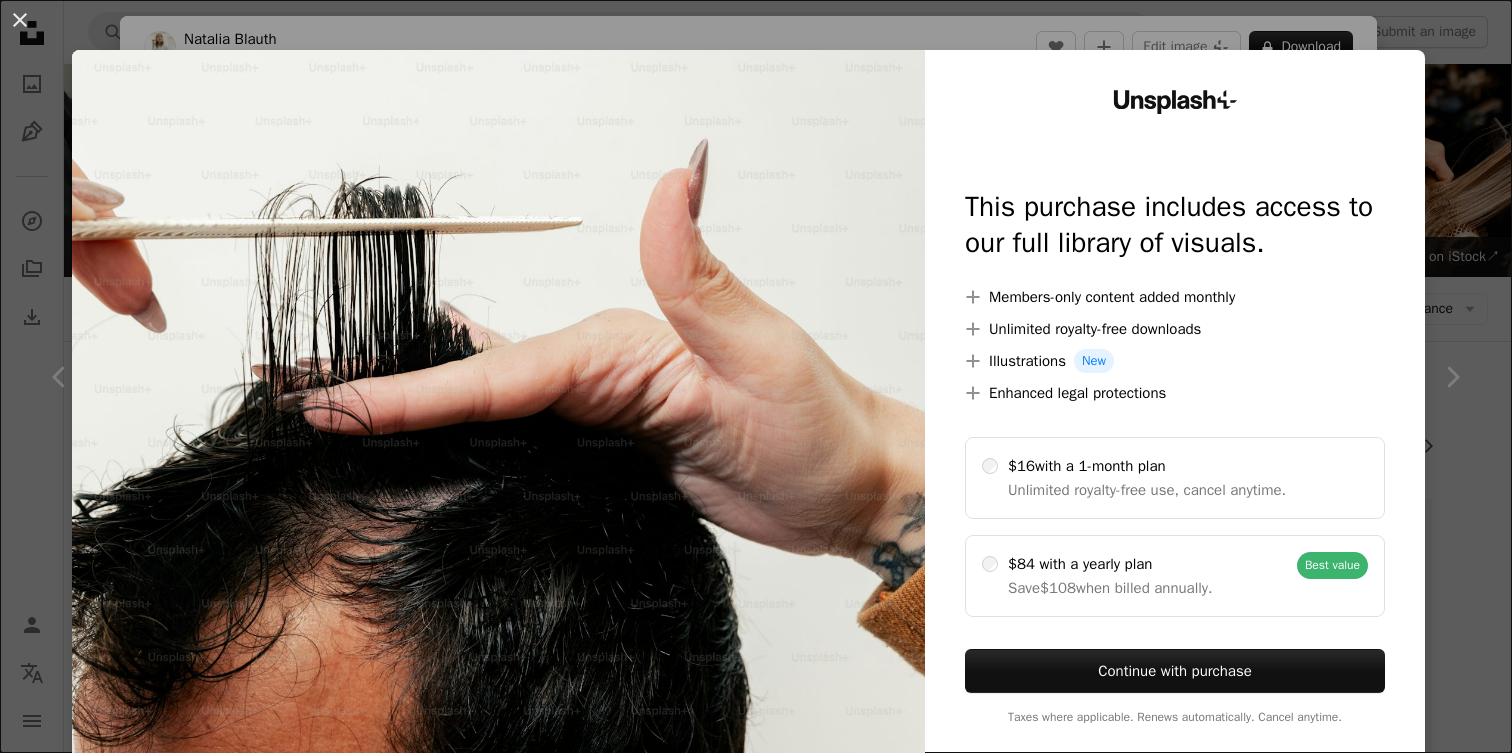 scroll, scrollTop: 15409, scrollLeft: 0, axis: vertical 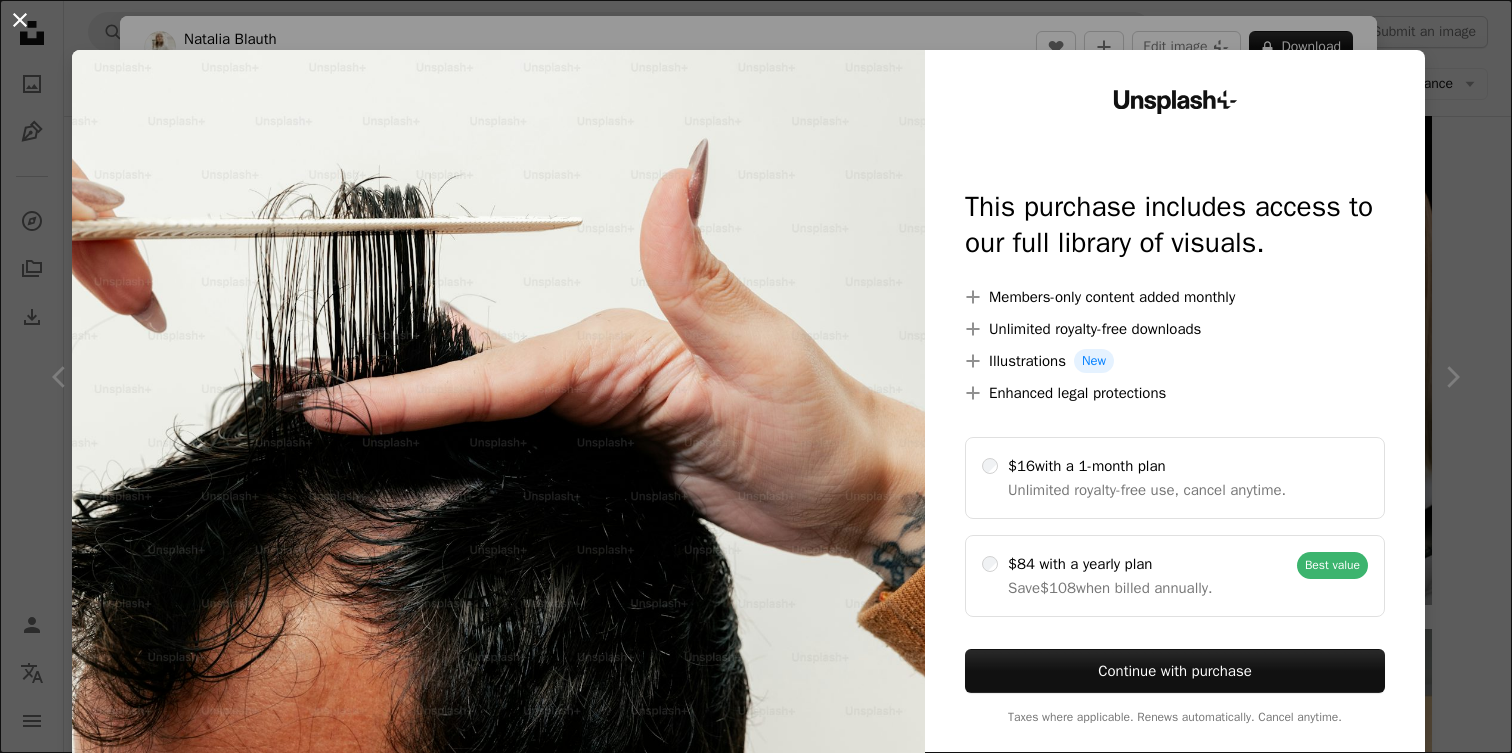 click on "An X shape" at bounding box center [20, 20] 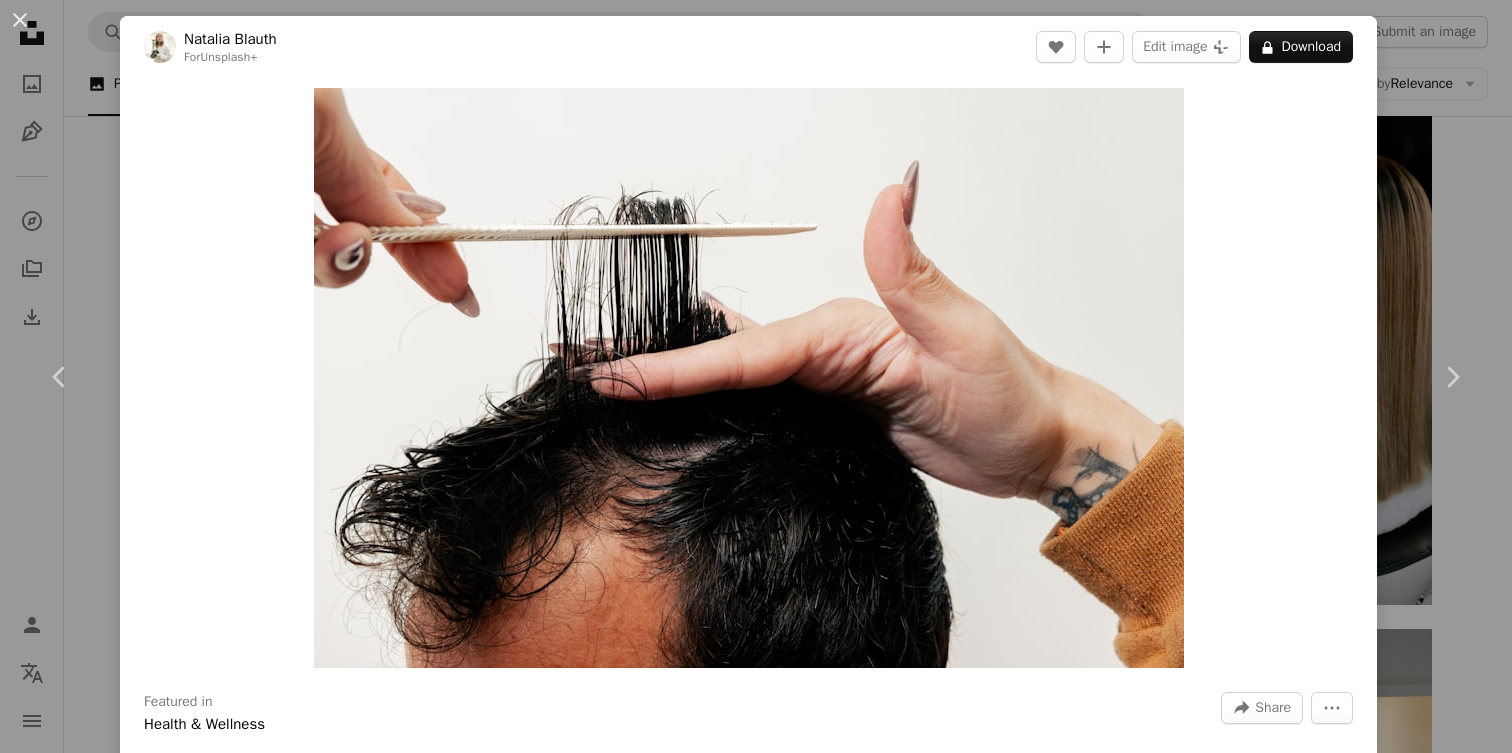 click on "An X shape Chevron left Chevron right Natalia Blauth For Unsplash+ A heart A plus sign Edit image Plus sign for Unsplash+ A lock Download Zoom in Featured in Health & Wellness A forward-right arrow Share More Actions Calendar outlined Published on October 28, 2024 Camera Canon, EOS R5 Safety Licensed under the Unsplash+ License wellness hair self care natural beauty hair style hair cut haircare health and beauty hairdressing Free stock photos From this series Chevron right Plus sign for Unsplash+ Plus sign for Unsplash+ Plus sign for Unsplash+ Plus sign for Unsplash+ Plus sign for Unsplash+ Plus sign for Unsplash+ Plus sign for Unsplash+ Plus sign for Unsplash+ Plus sign for Unsplash+ Plus sign for Unsplash+ Plus sign for Unsplash+ Related images Plus sign for Unsplash+ A heart A plus sign Valeriia Miller For Unsplash+ A lock Download Plus sign for Unsplash+ A heart A plus sign Valeriia Miller For Unsplash+ A lock Download Plus sign for Unsplash+ A heart A plus sign Fellipe Ditadi For Unsplash+ A lock Download For" at bounding box center (756, 376) 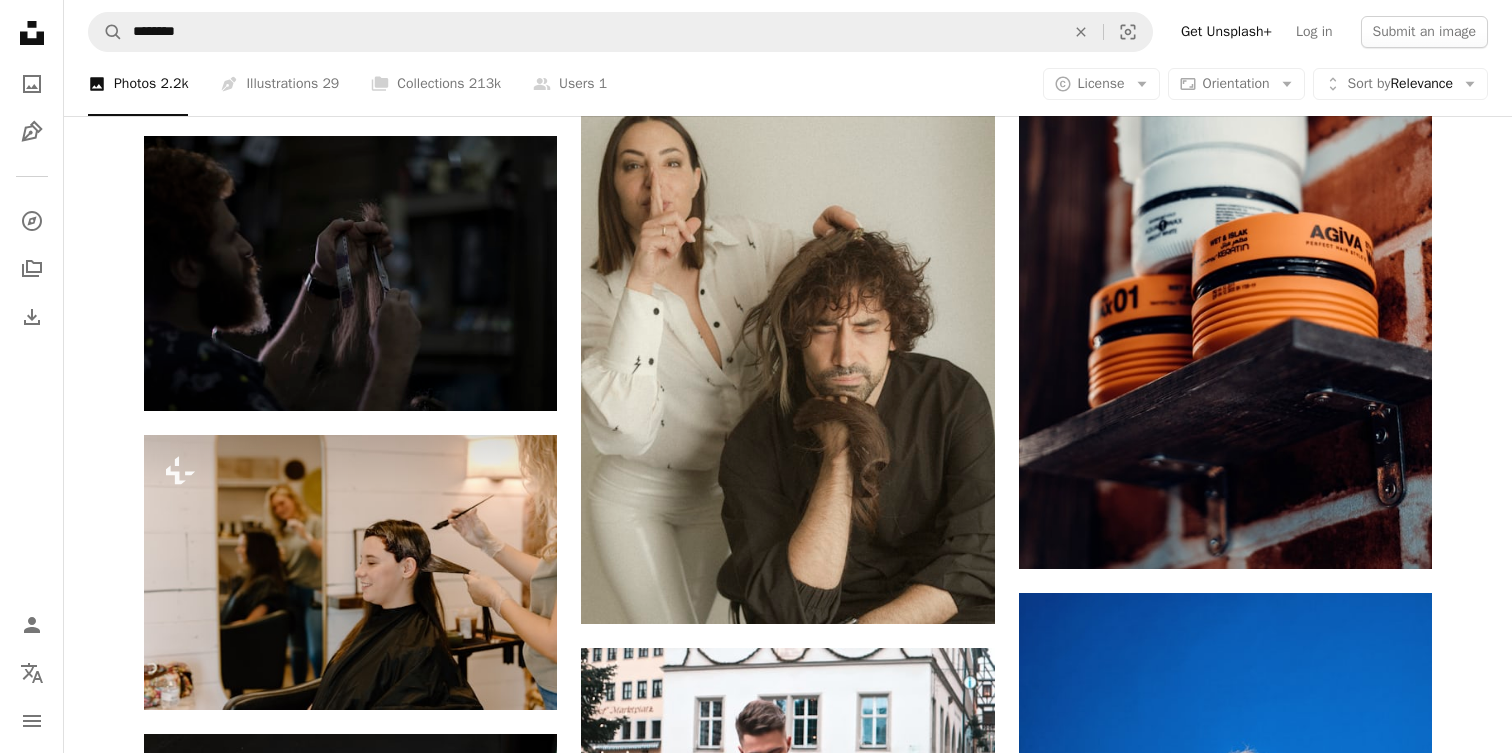 scroll, scrollTop: 27663, scrollLeft: 0, axis: vertical 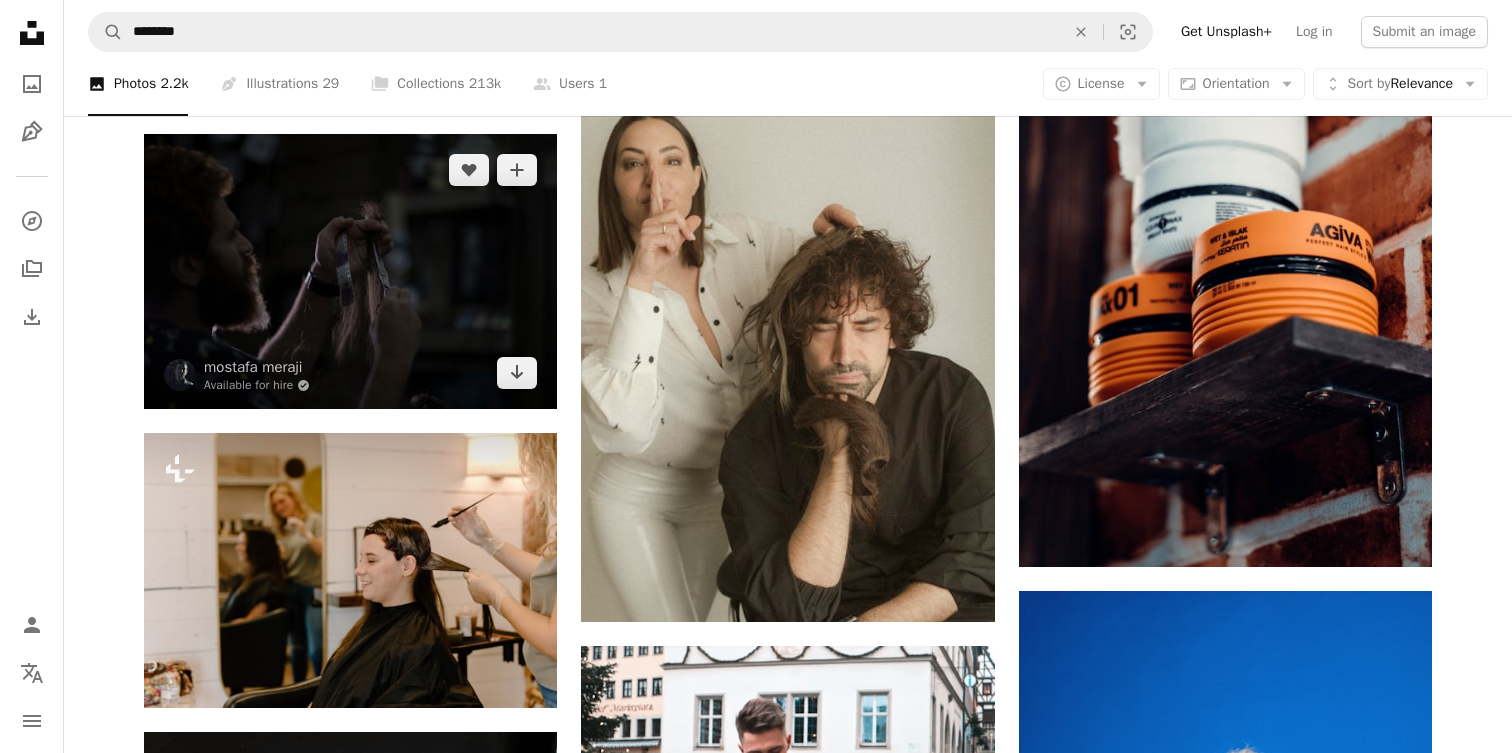 click at bounding box center [350, 271] 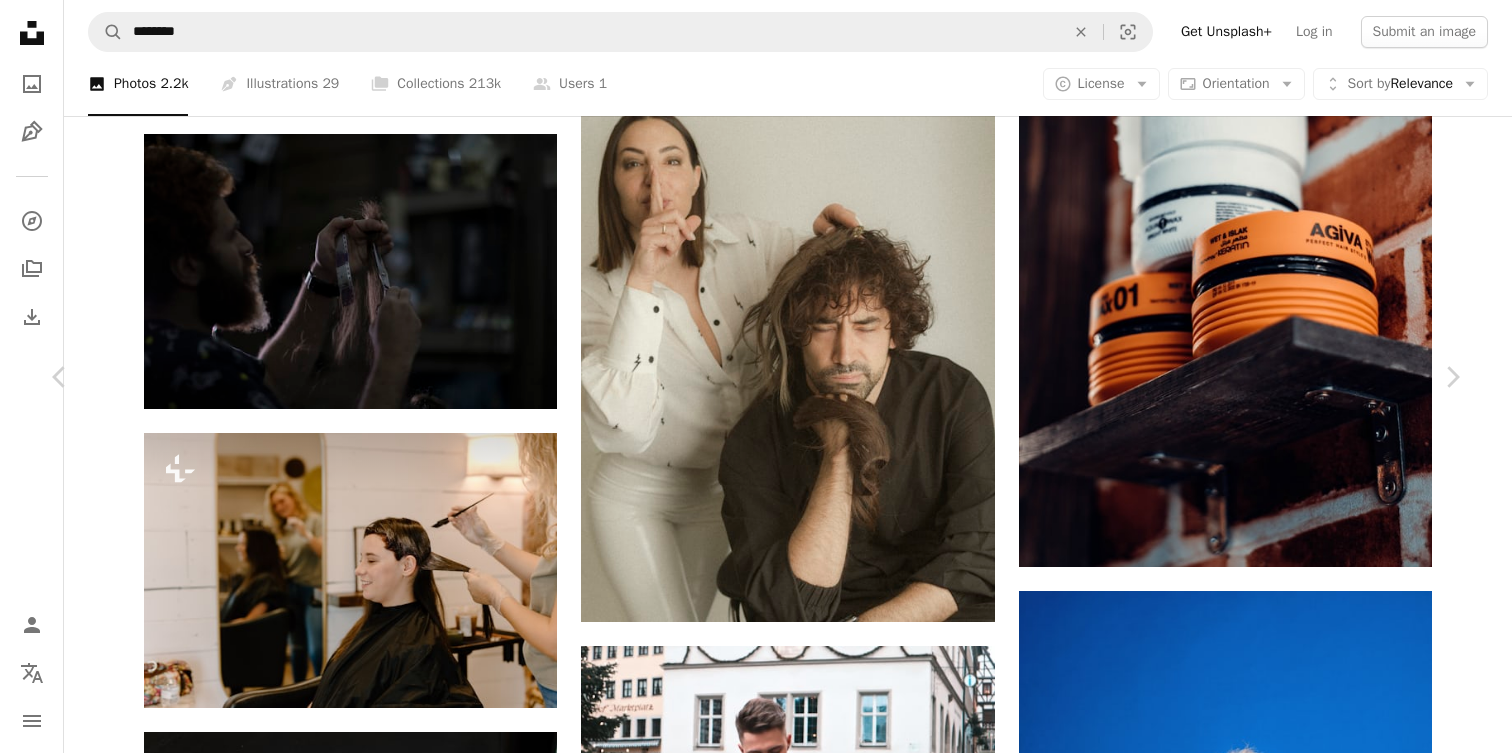 click on "An X shape Chevron left Chevron right mostafa meraji Available for hire A checkmark inside of a circle A heart A plus sign Edit image Plus sign for Unsplash+ Download free Chevron down Zoom in Views 791,492 Downloads 1,935 A forward-right arrow Share Info icon Info More Actions BarberShop In Iran A map marker Jorj barber shop, Mashhad, Iran Calendar outlined Published on May 26, 2020 Camera Canon, EOS 5D Mark IV Safety Free to use under the Unsplash License men male iran barber hairdresser beard barber shop hair cut persian hair dresser iranian man black human face hair head finger Free images Browse premium related images on iStock | Save 20% with code UNSPLASH20 View more on iStock ↗ Related images A heart A plus sign Hector Falcon Available for hire A checkmark inside of a circle Arrow pointing down A heart A plus sign Mikhail Pushkarev Available for hire A checkmark inside of a circle Arrow pointing down A heart A plus sign Amr Taha™ Available for hire A checkmark inside of a circle A heart" at bounding box center [756, 5201] 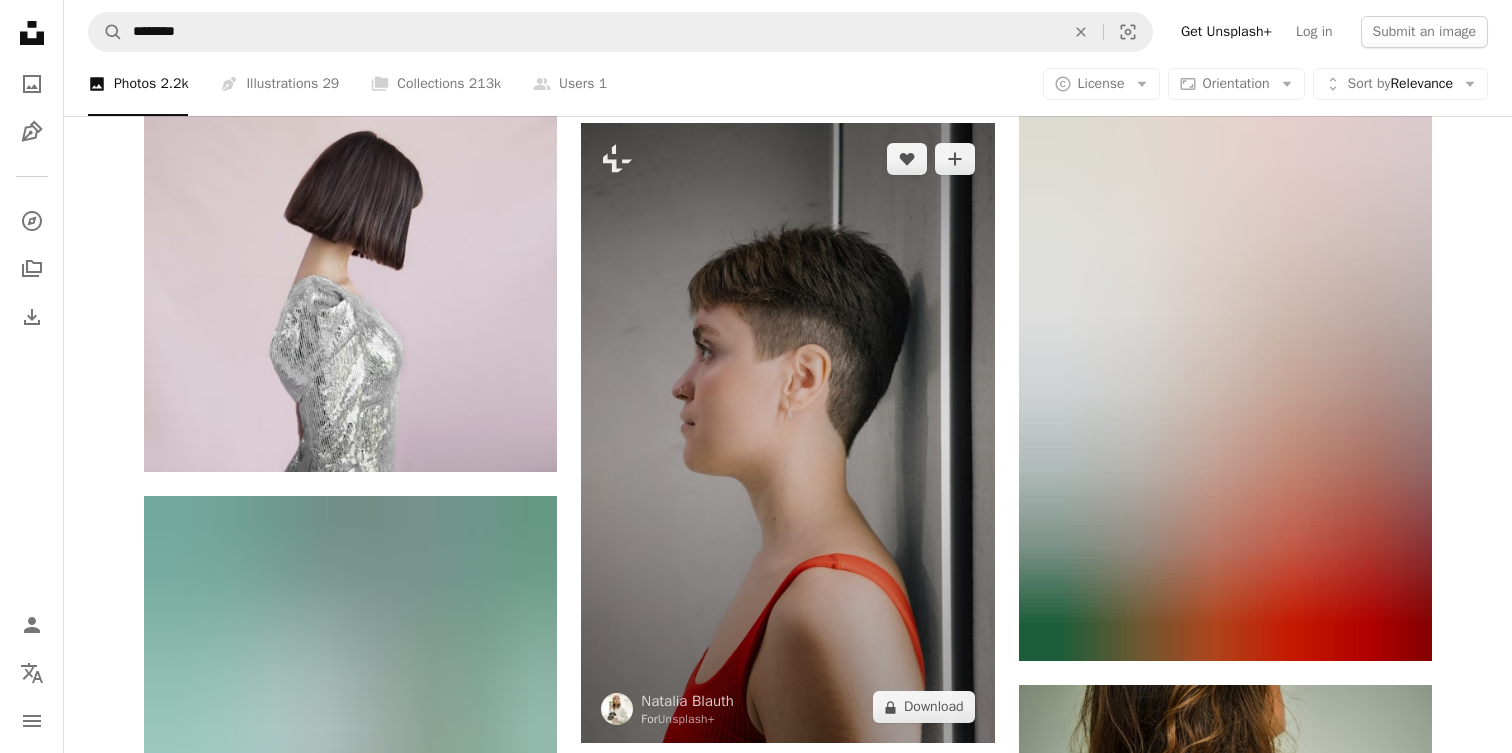scroll, scrollTop: 57693, scrollLeft: 0, axis: vertical 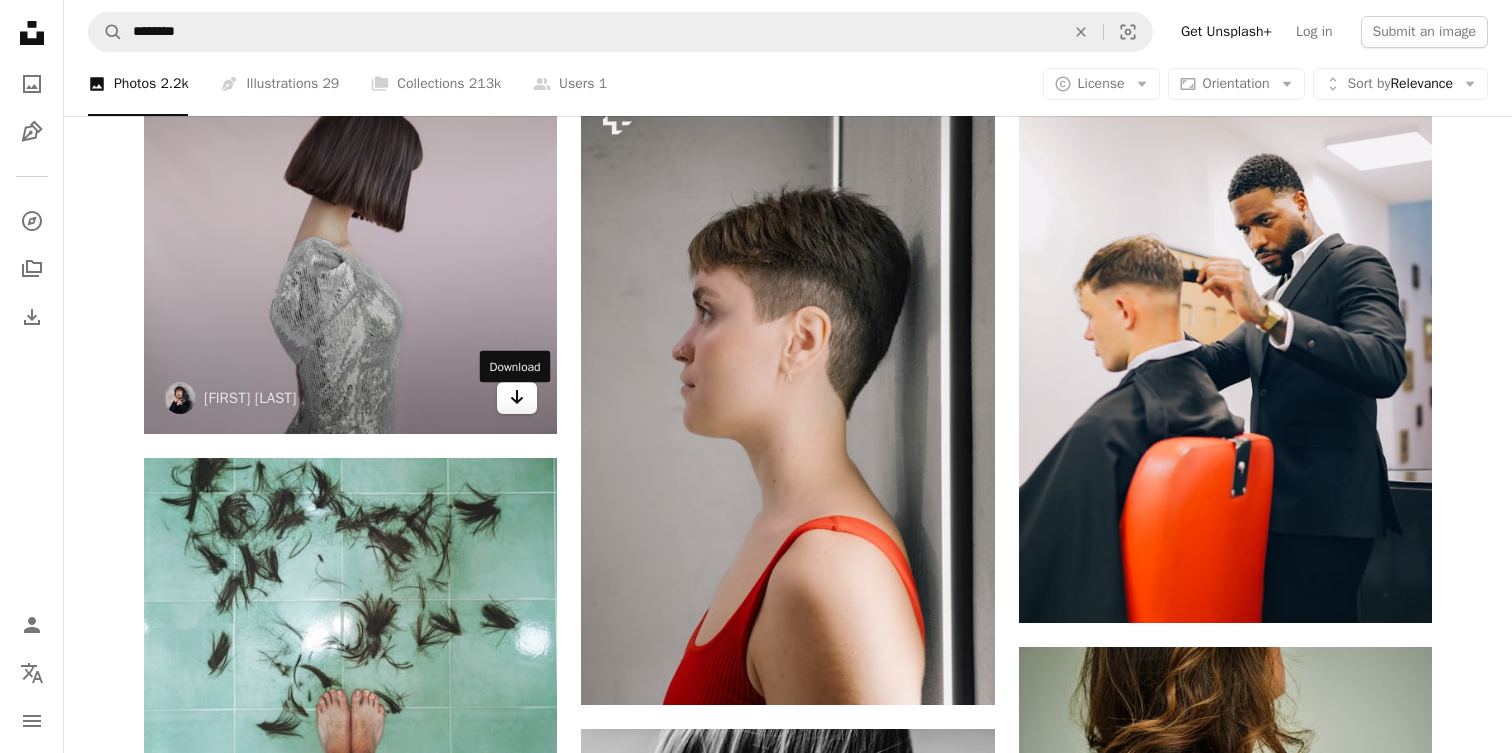 click on "Arrow pointing down" at bounding box center [517, 398] 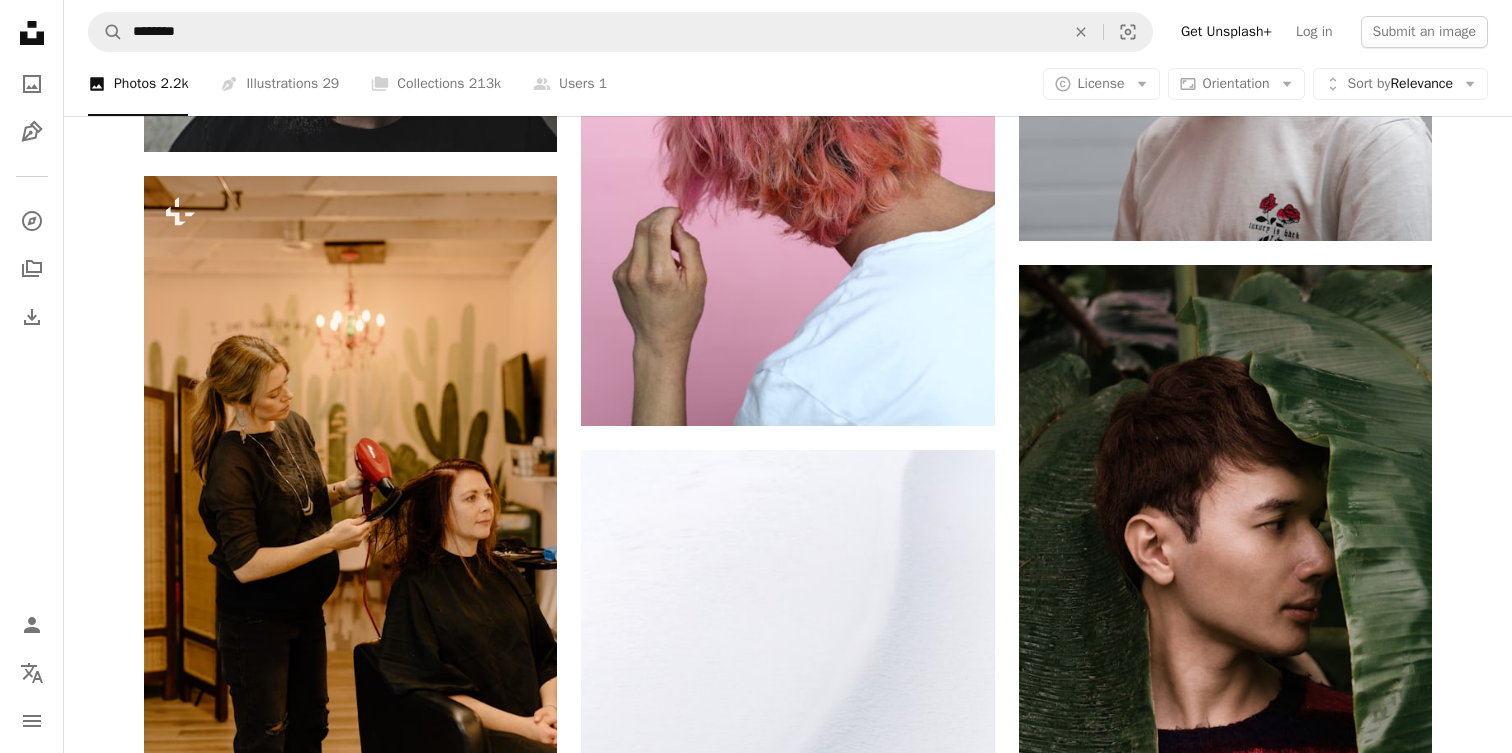 scroll, scrollTop: 59562, scrollLeft: 0, axis: vertical 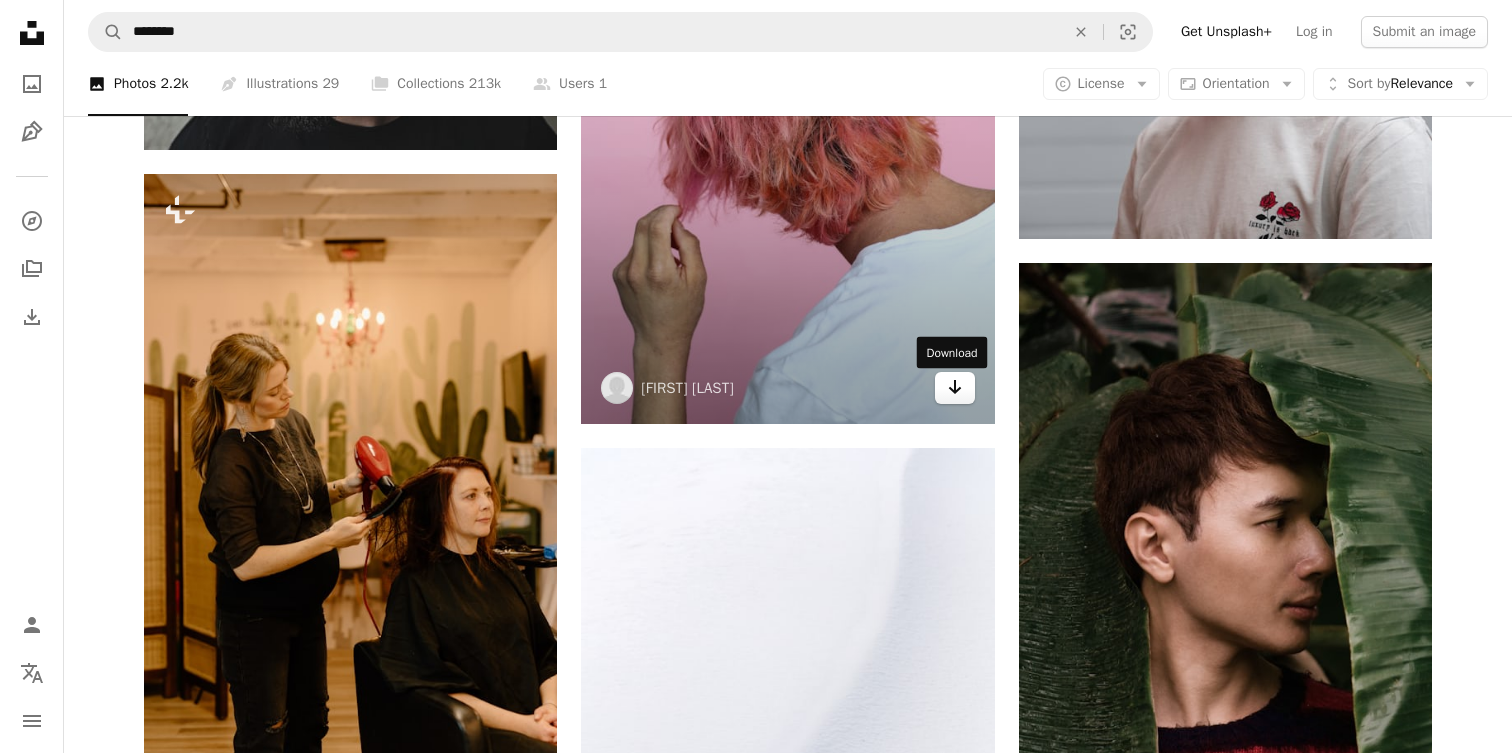 click on "Arrow pointing down" 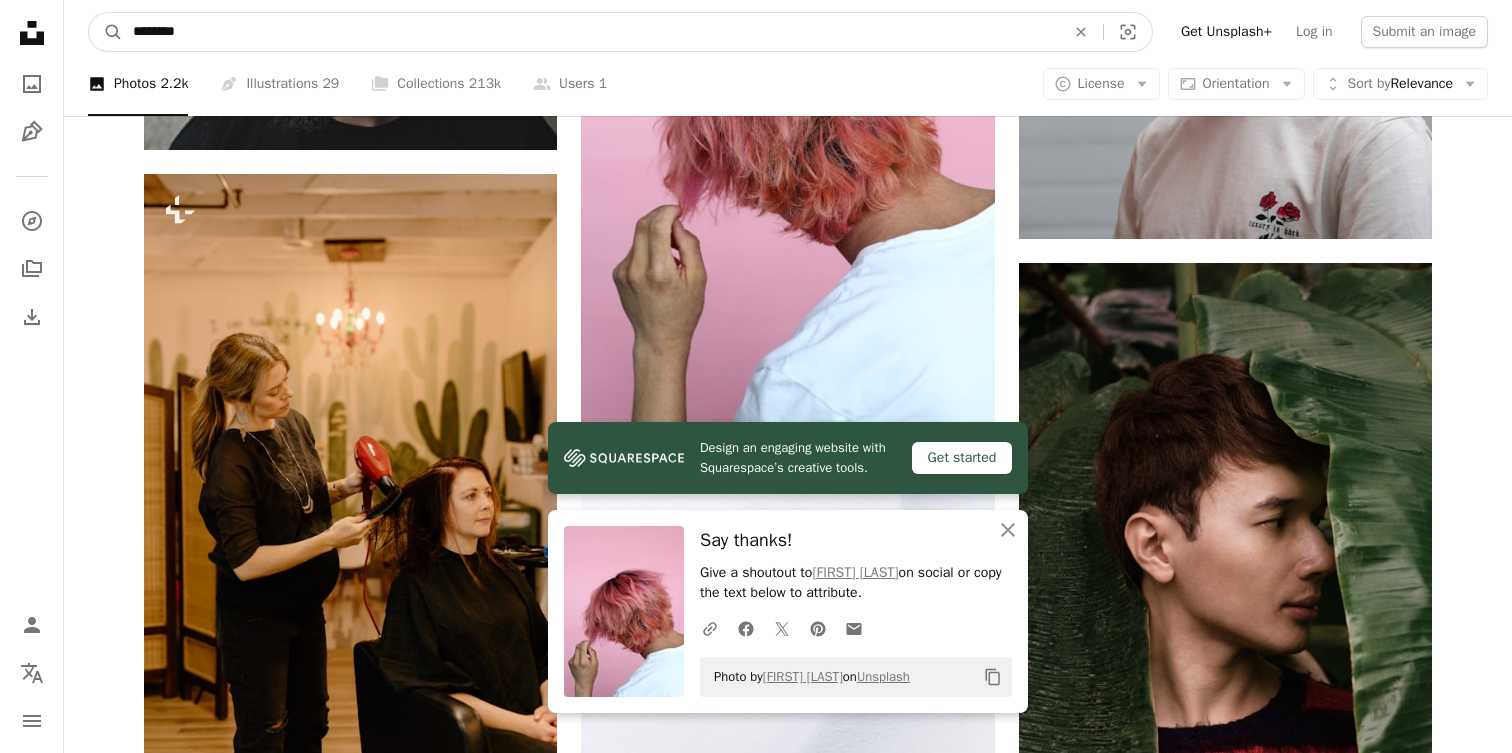 click on "********" at bounding box center [591, 32] 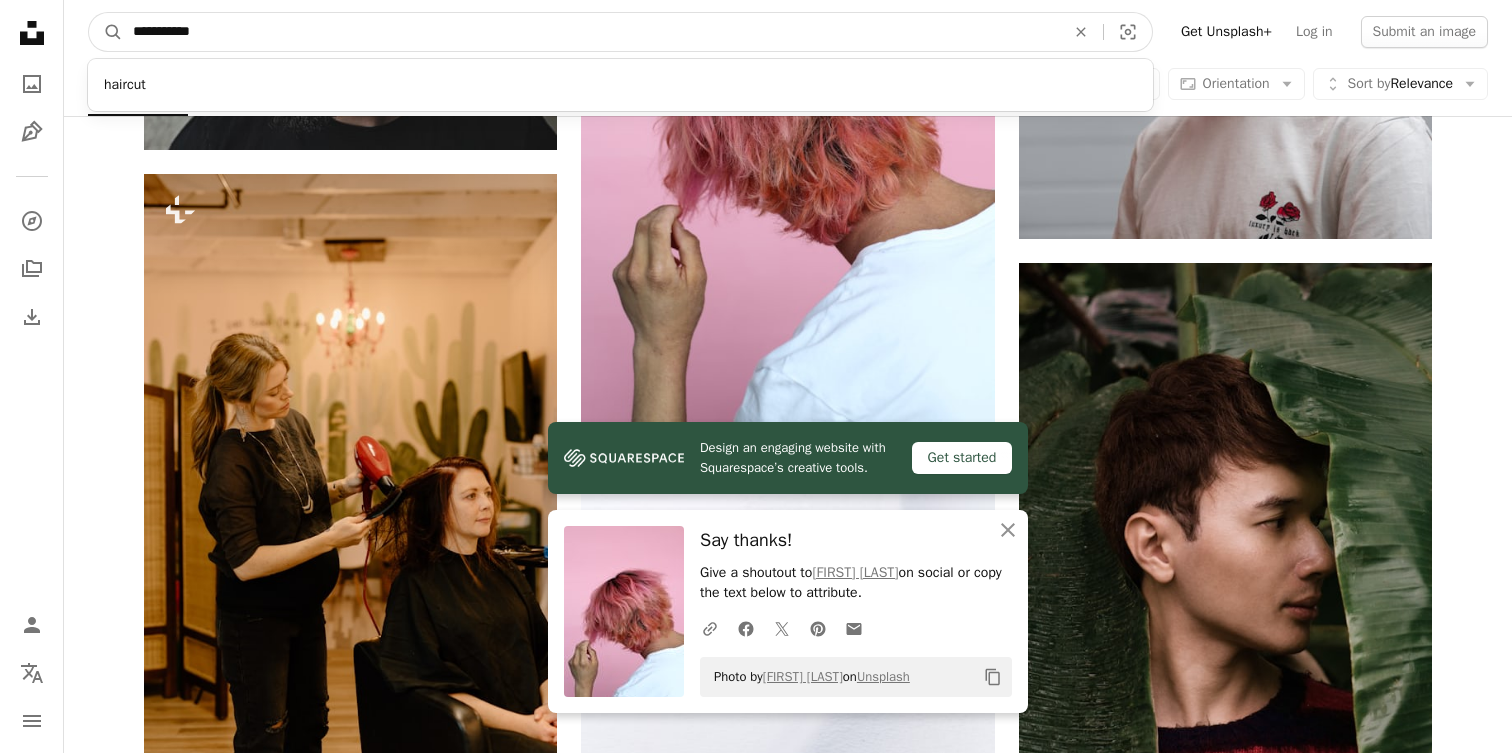 type on "**********" 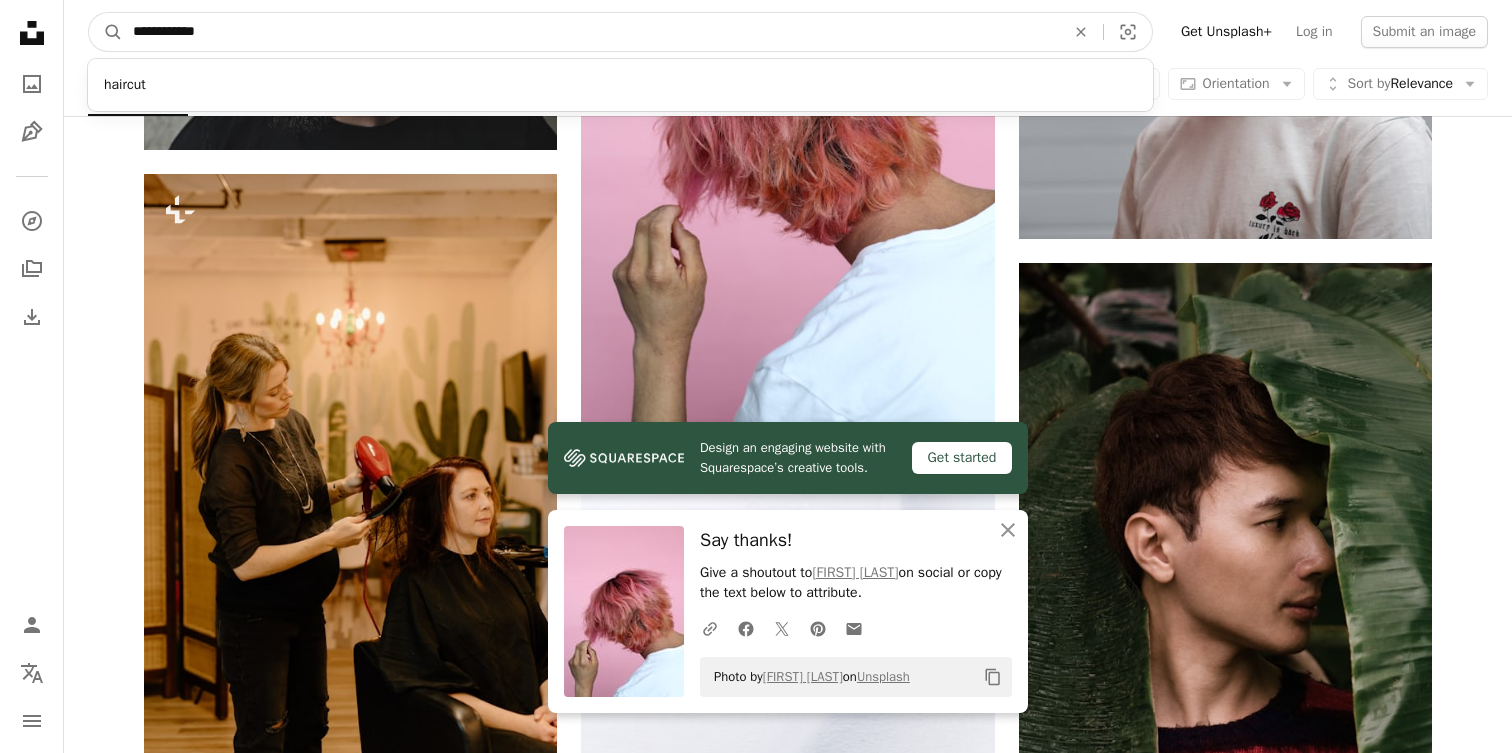 click on "A magnifying glass" at bounding box center (106, 32) 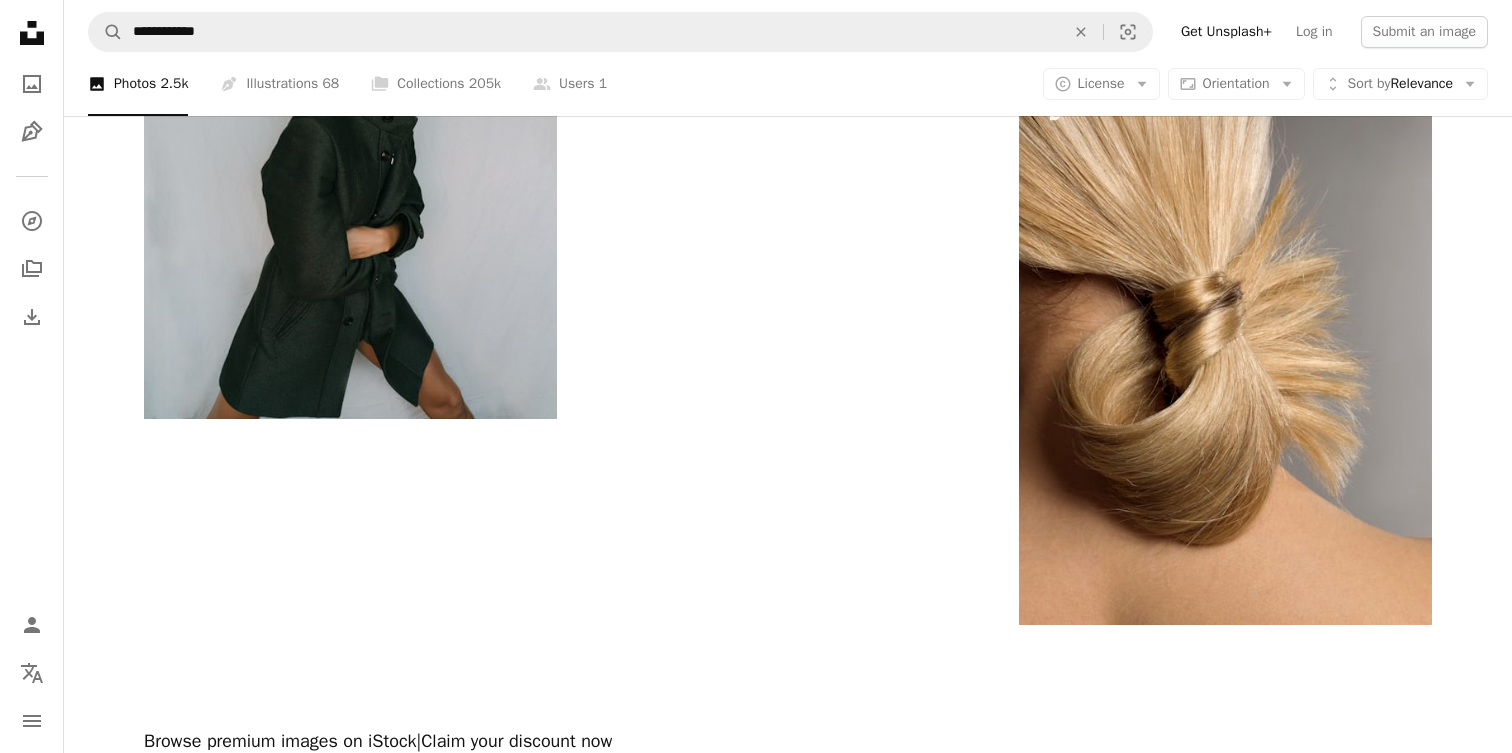 scroll, scrollTop: 3369, scrollLeft: 0, axis: vertical 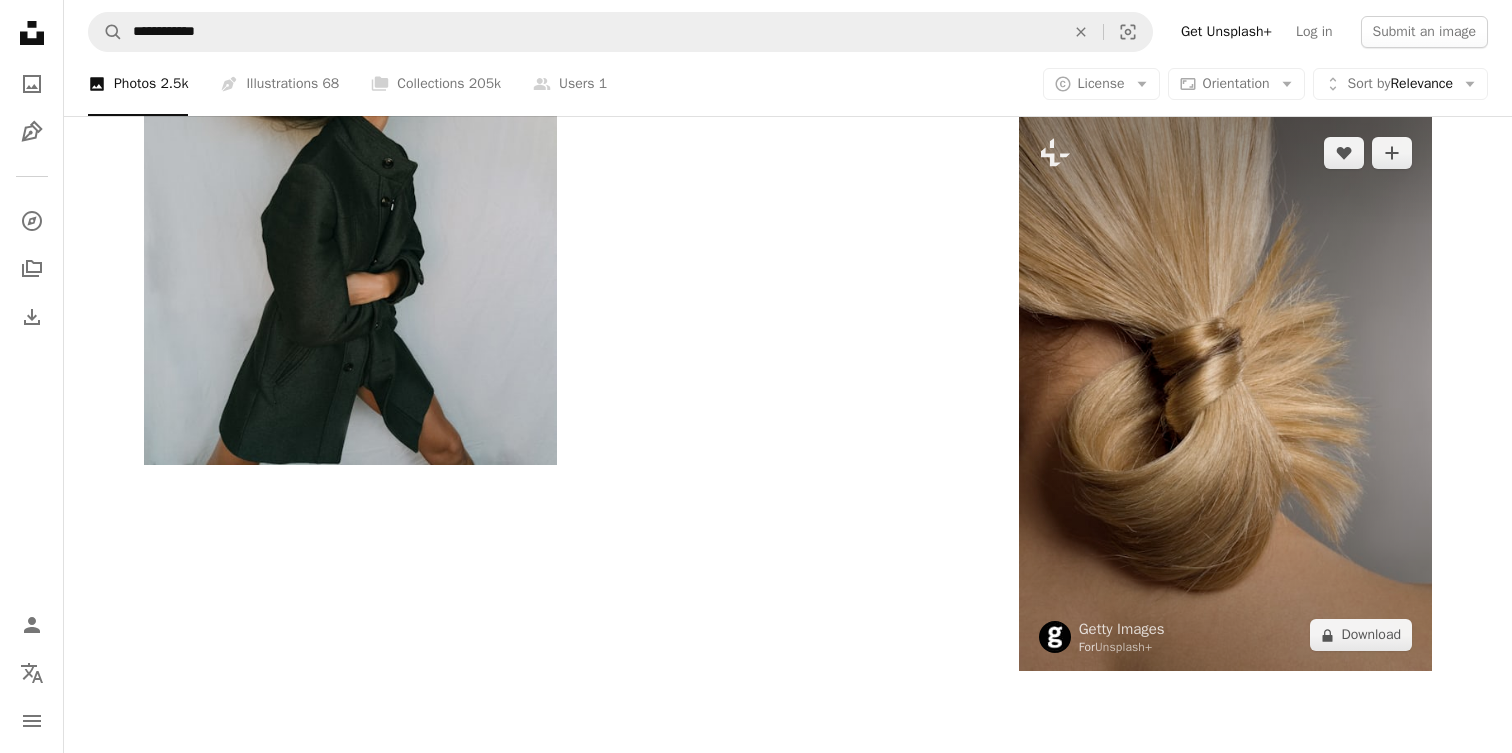 click at bounding box center (1225, 394) 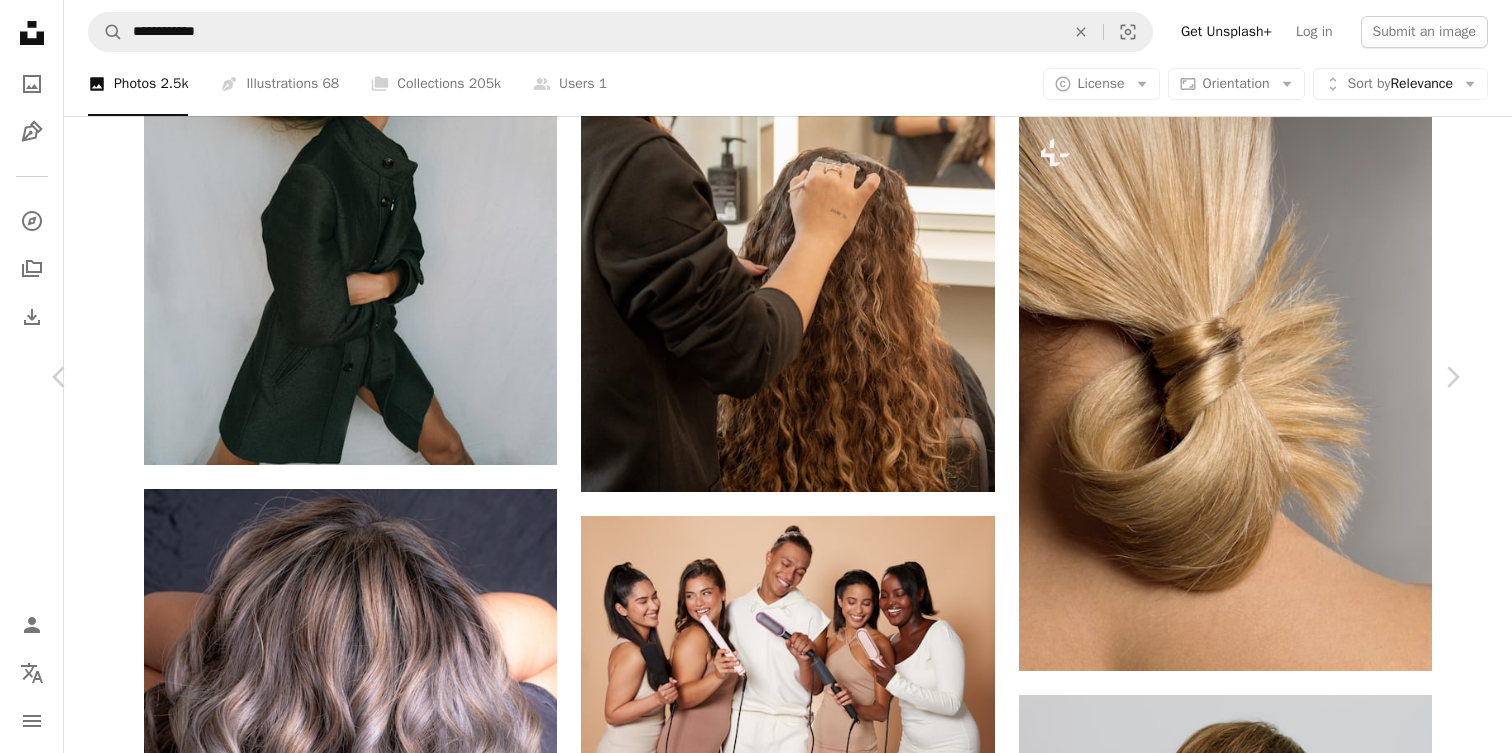 click on "An X shape Chevron left Chevron right Getty Images For Unsplash+ A heart A plus sign Edit image Plus sign for Unsplash+ A lock Download Zoom in A forward-right arrow Share More Actions Calendar outlined Published on September 27, 2022 Safety Licensed under the Unsplash+ License people adult photography beauty adults only beautiful woman women vertical hairstyle one woman only one person color image hair styling studio shot ponytail blond hair rear view human hair Free images From this series Plus sign for Unsplash+ Plus sign for Unsplash+ Related images Plus sign for Unsplash+ A heart A plus sign Getty Images For Unsplash+ A lock For" at bounding box center [756, 5186] 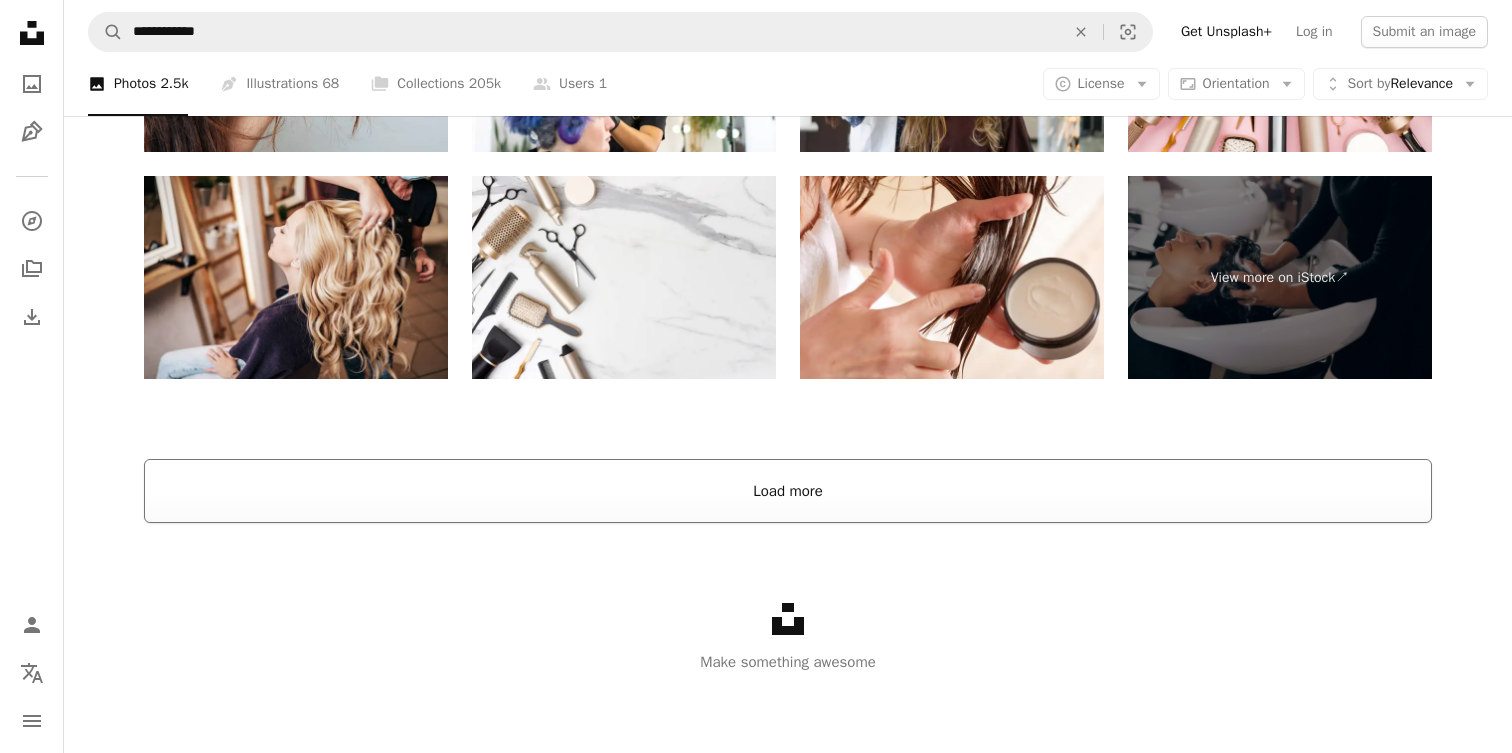 click on "Load more" at bounding box center (788, 491) 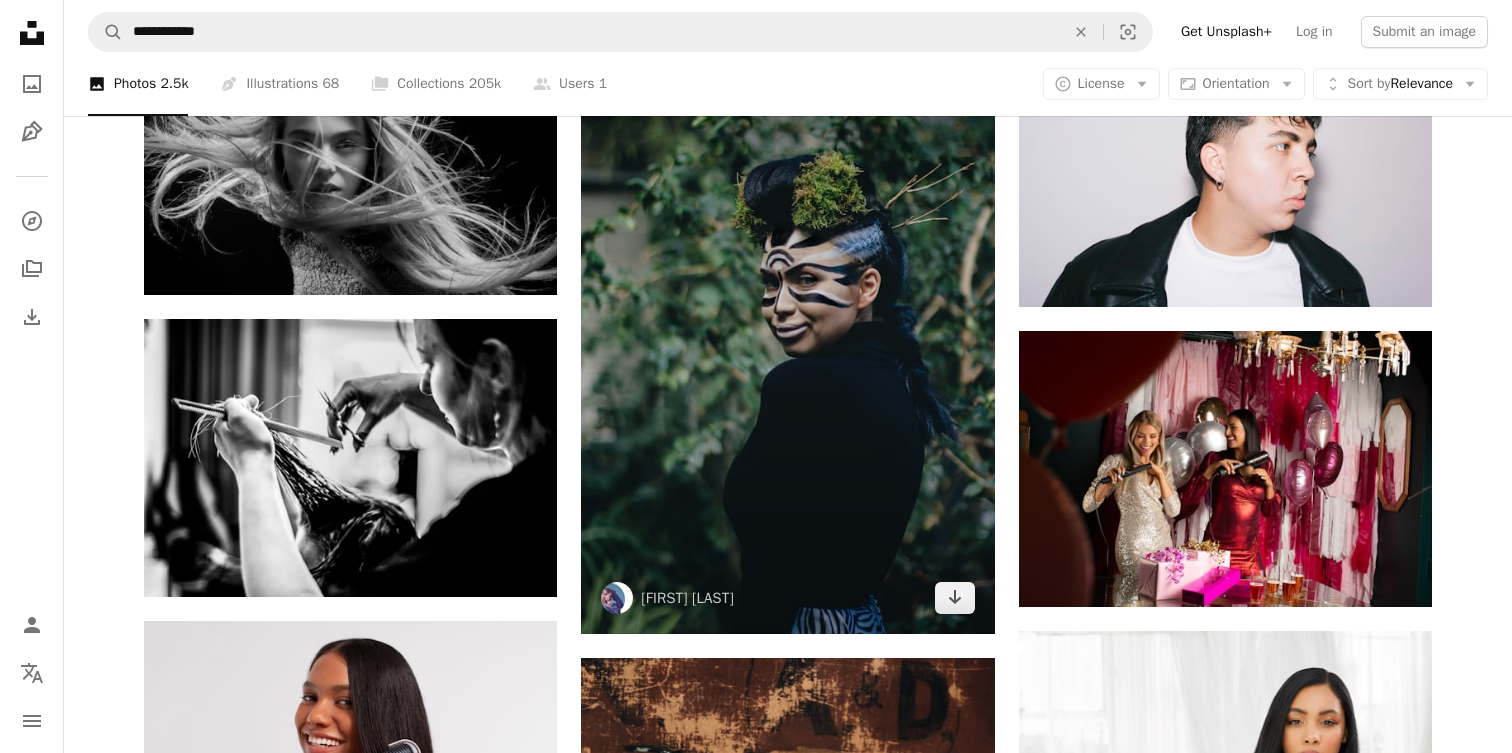 scroll, scrollTop: 8710, scrollLeft: 0, axis: vertical 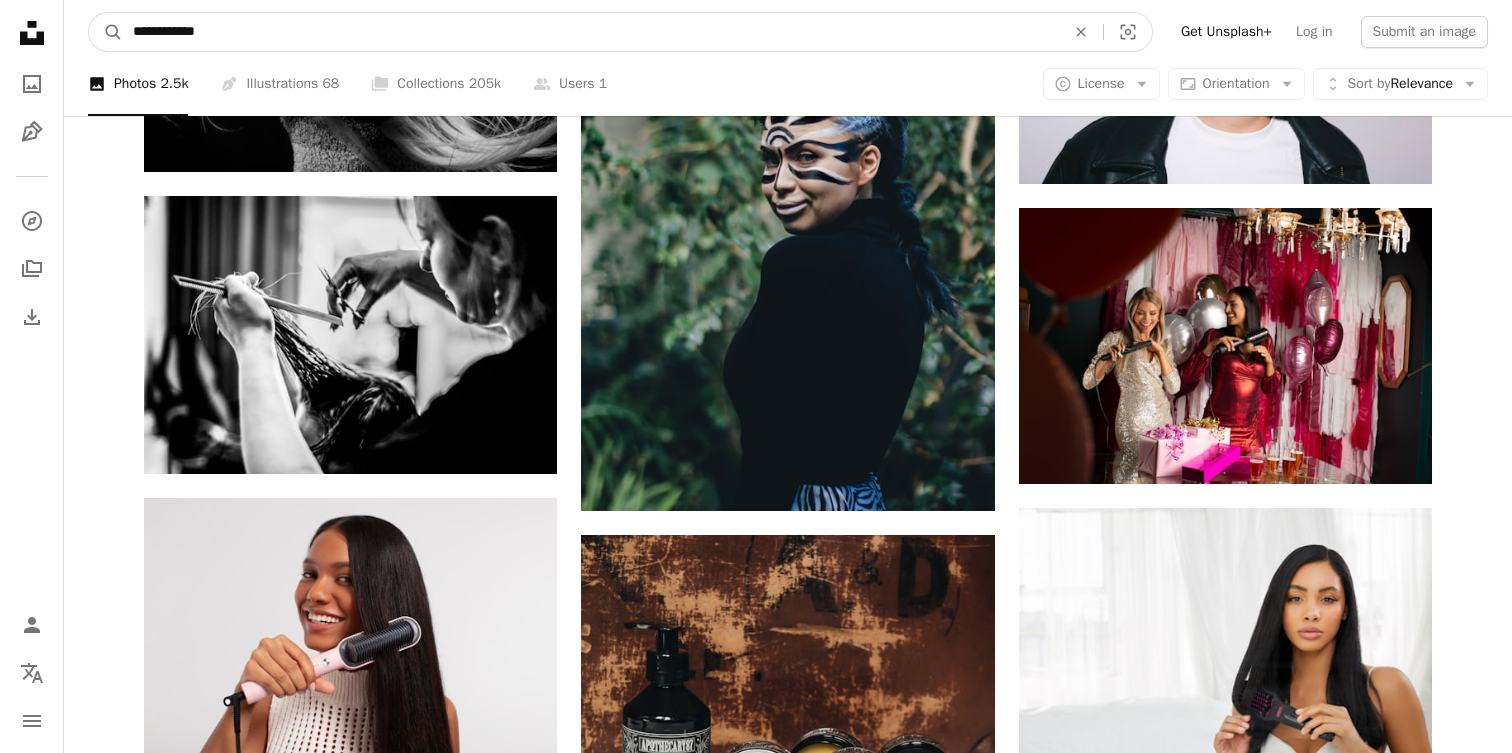 click on "**********" at bounding box center [591, 32] 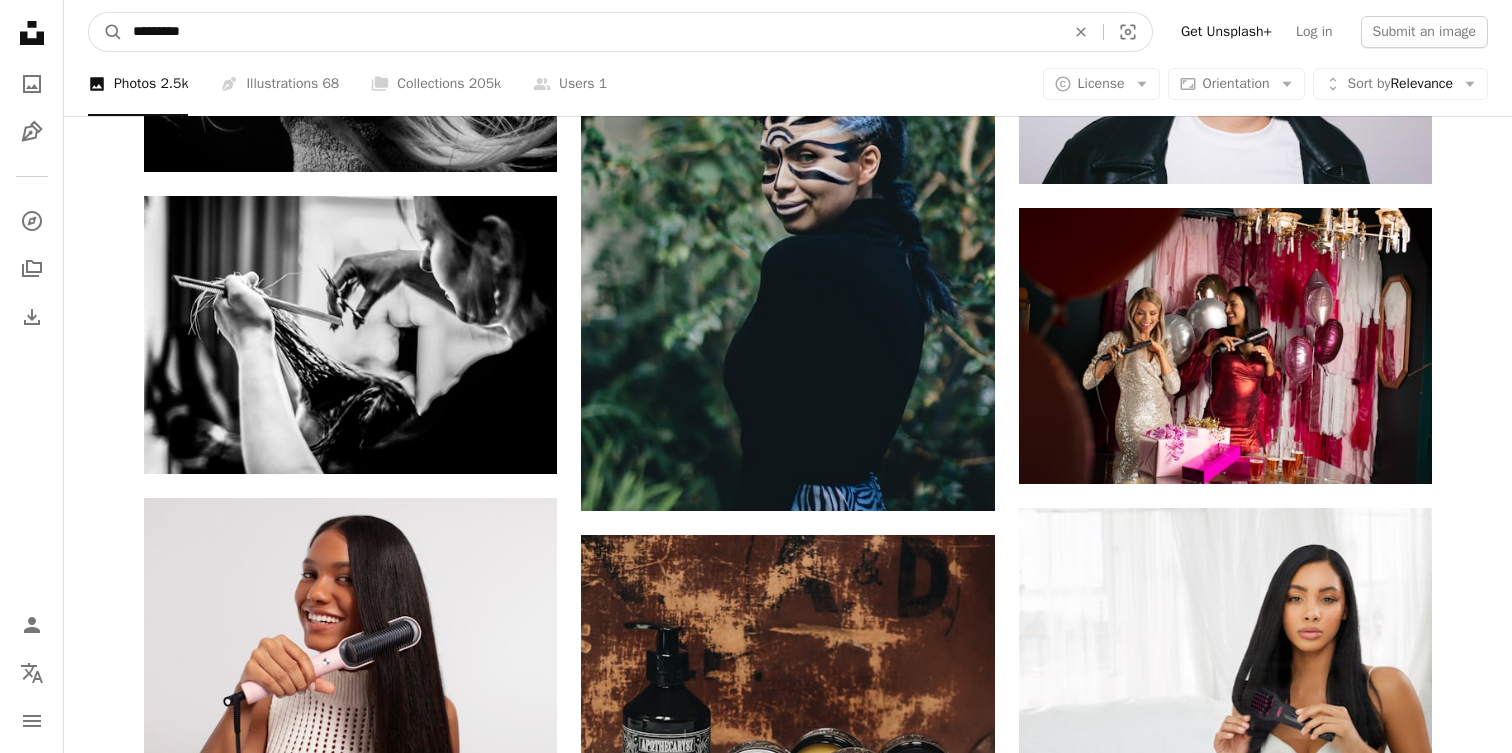 type on "**********" 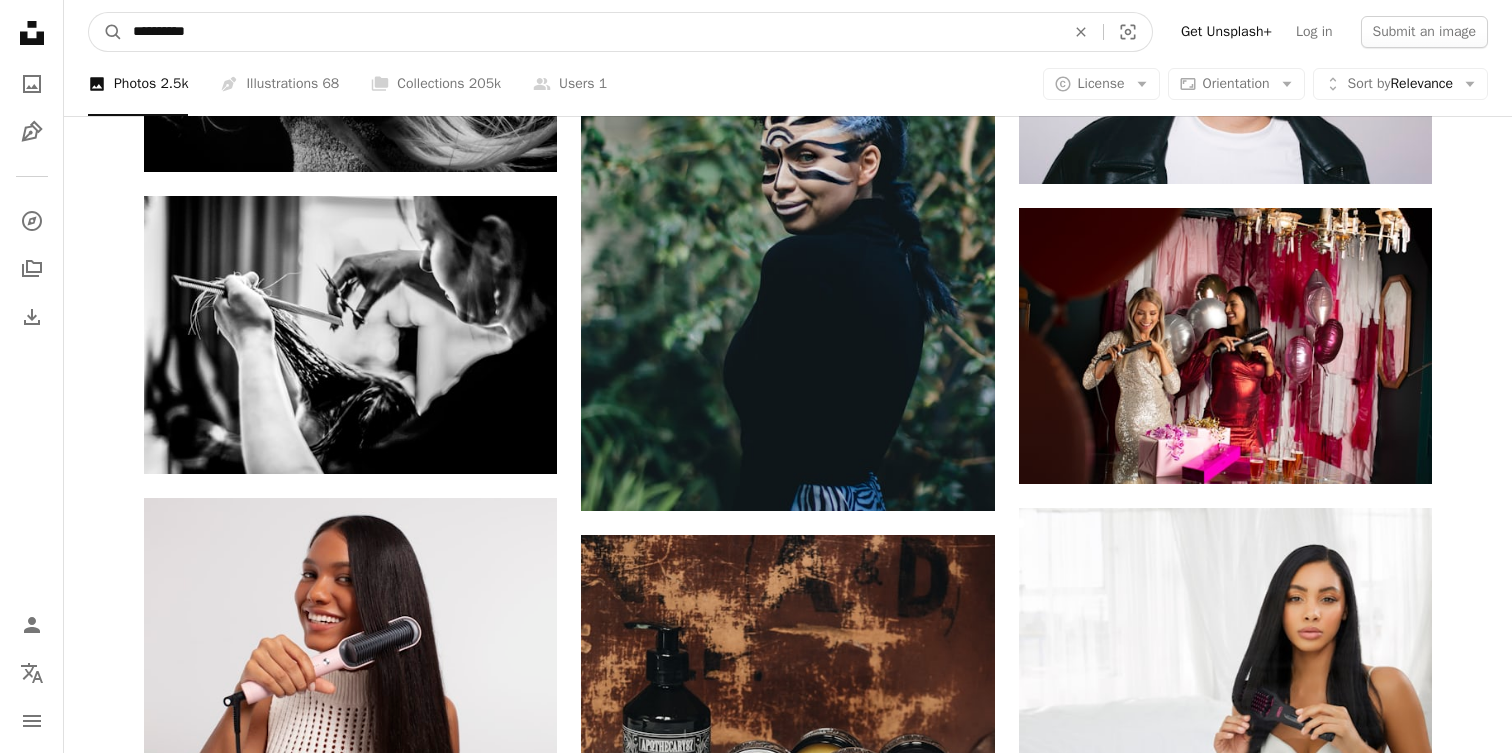click on "A magnifying glass" at bounding box center [106, 32] 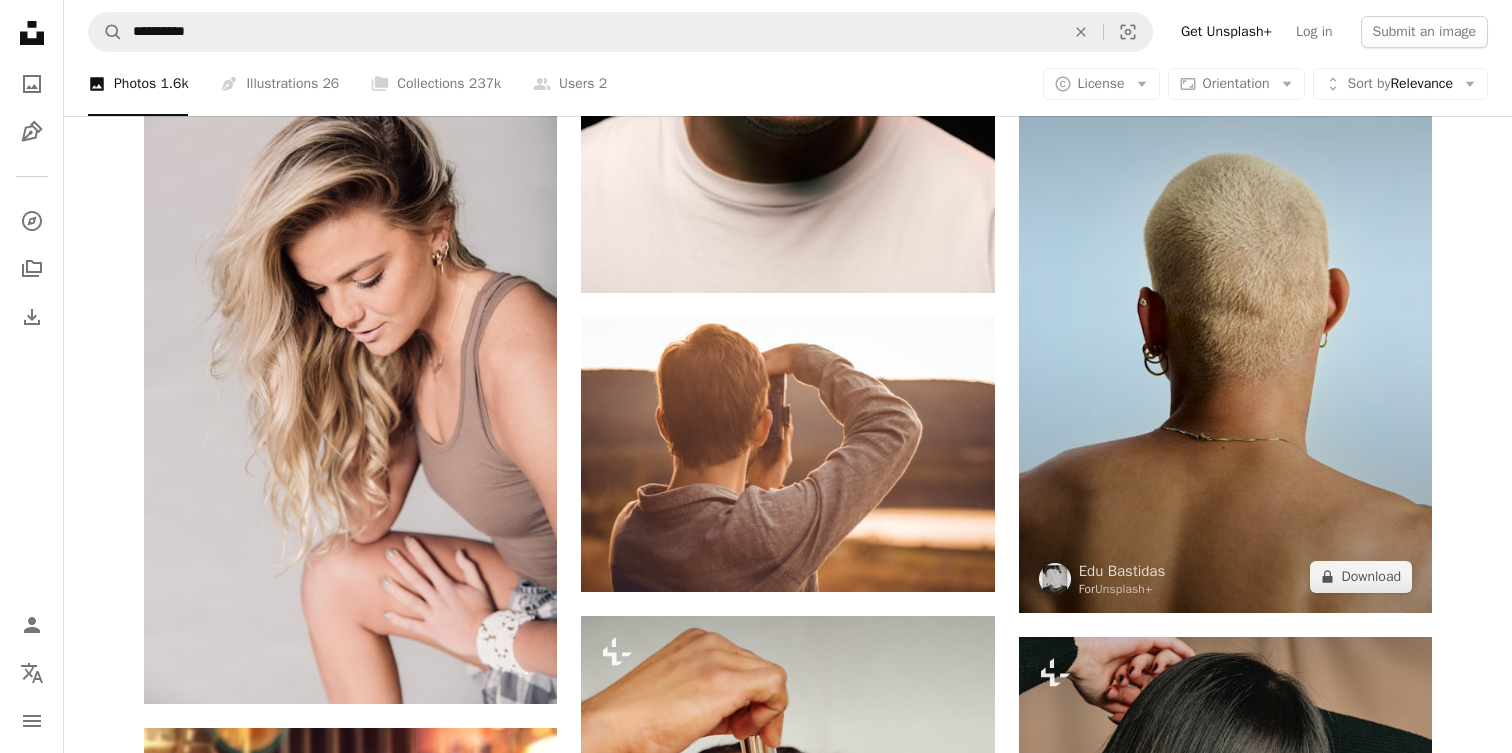 scroll, scrollTop: 1537, scrollLeft: 0, axis: vertical 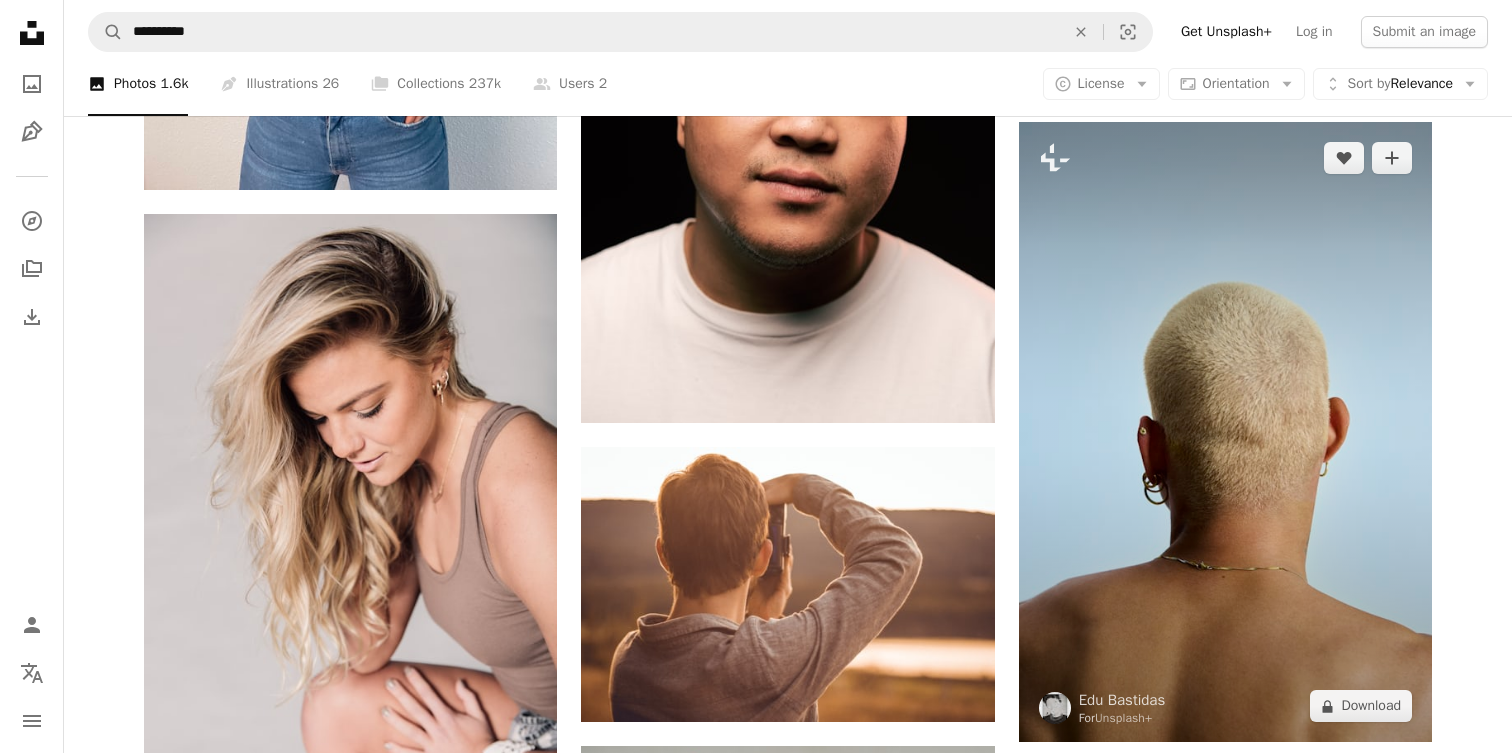 click at bounding box center [1225, 432] 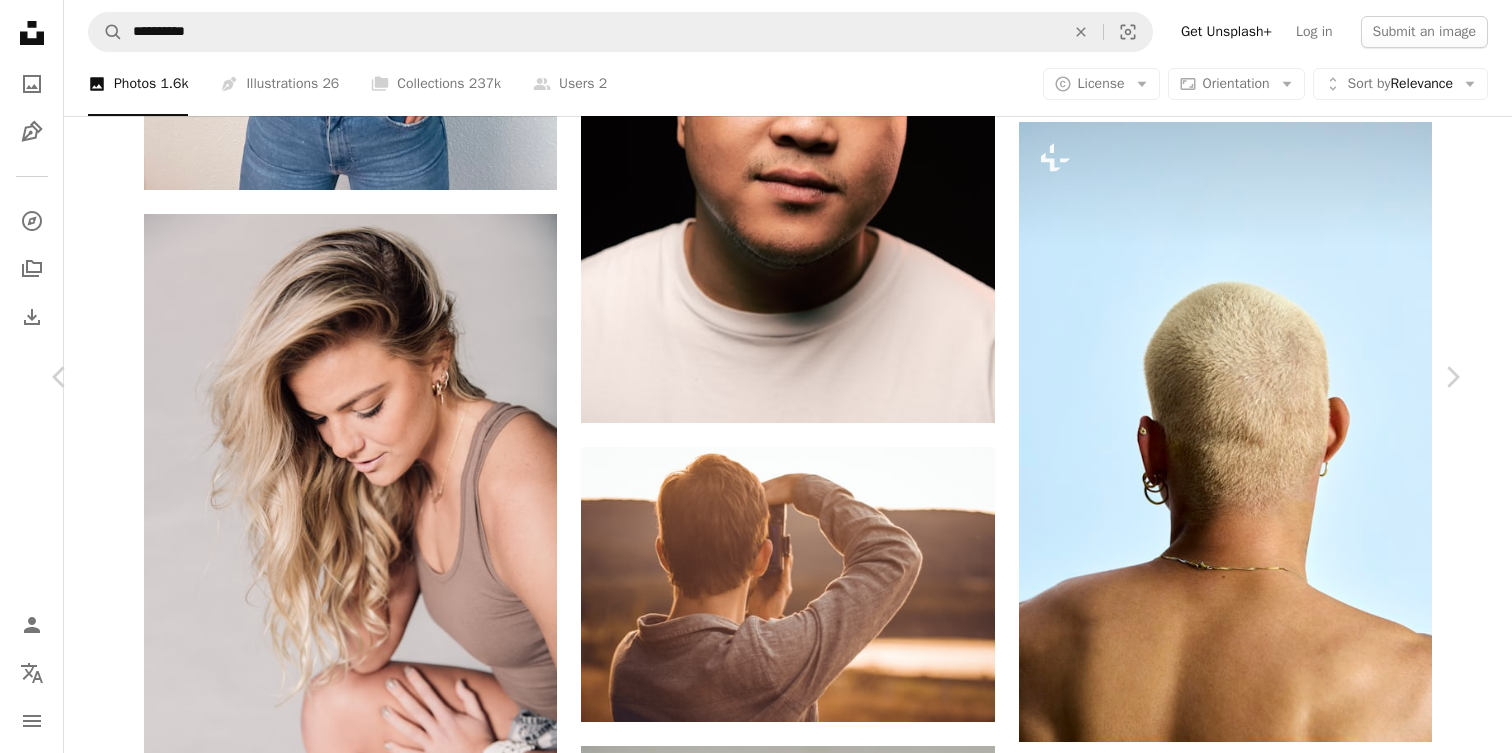 scroll, scrollTop: 92, scrollLeft: 0, axis: vertical 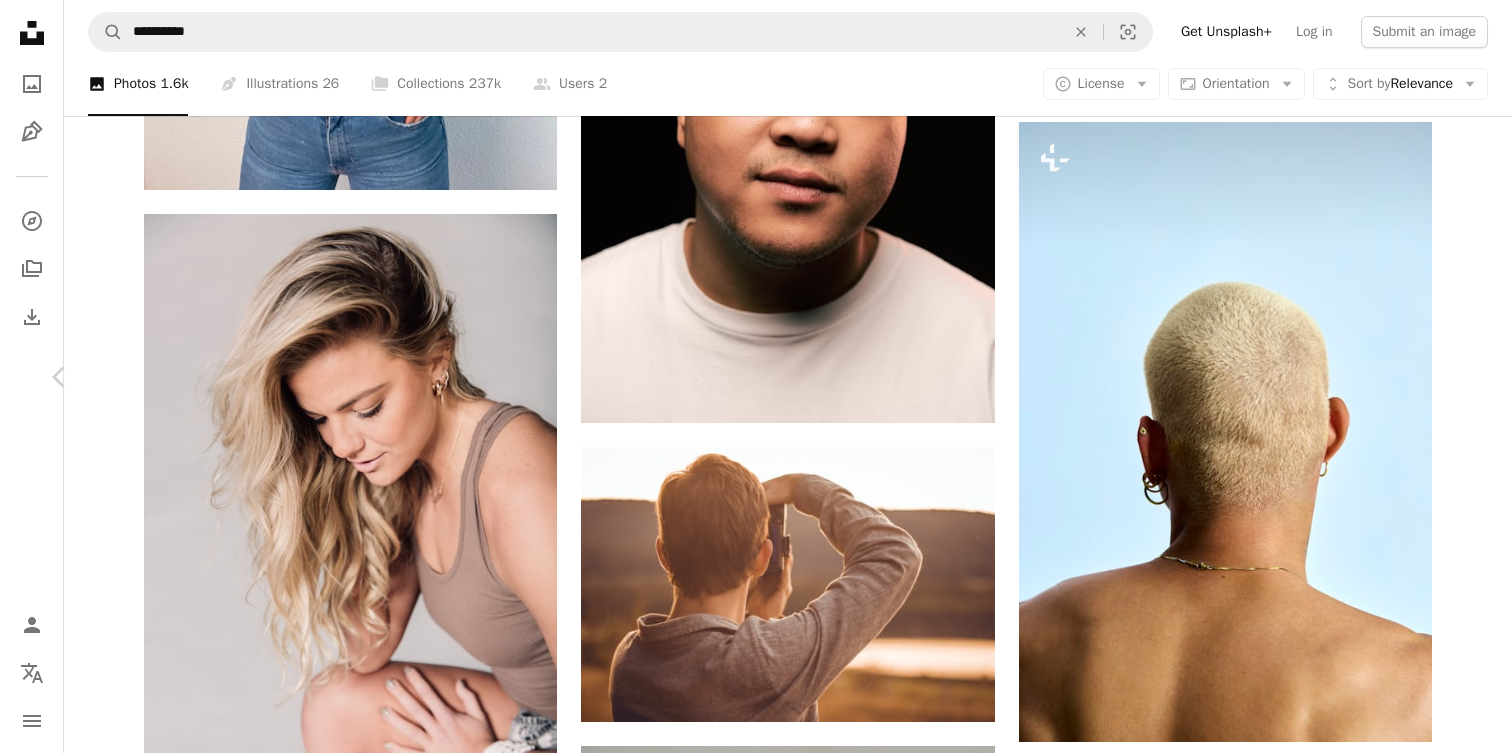 click on "Chevron right" at bounding box center [1452, 377] 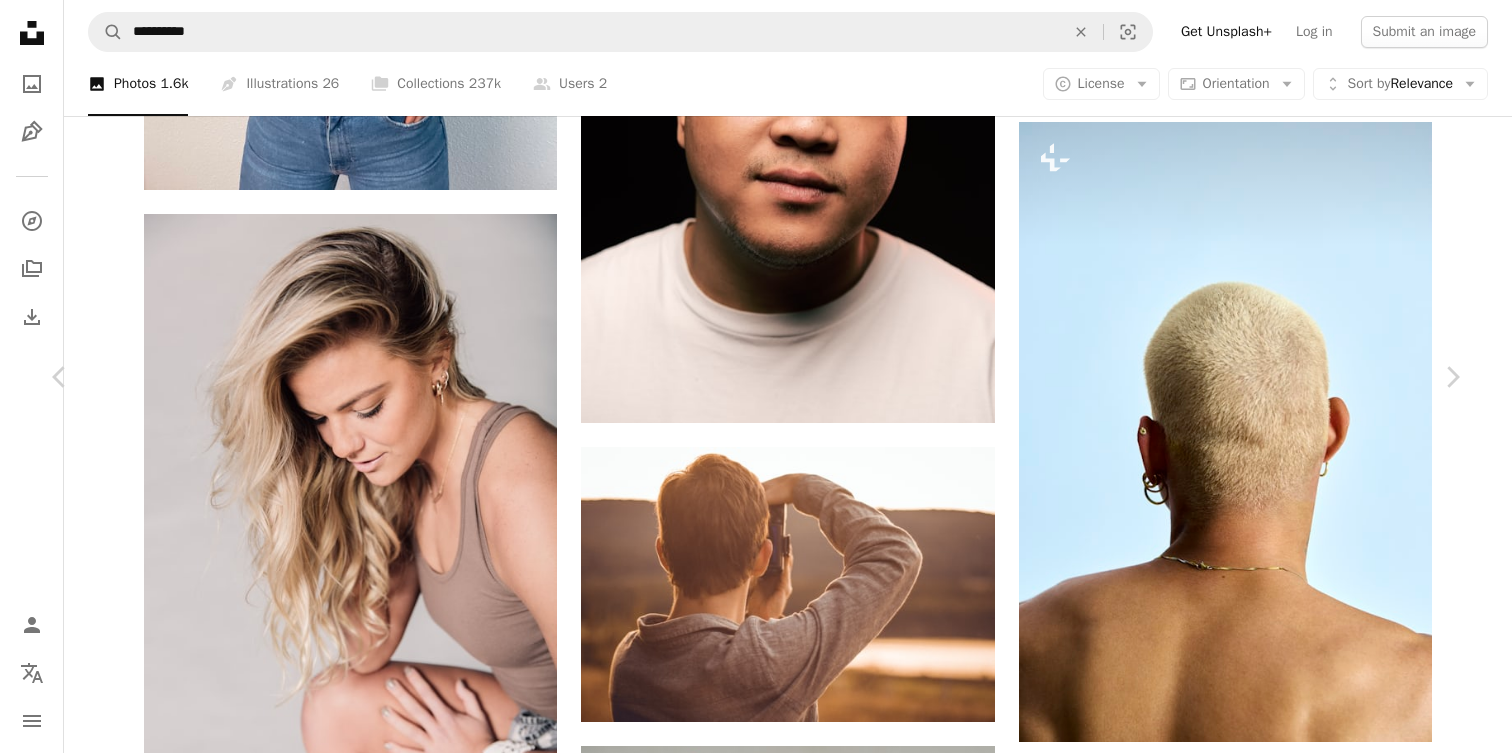 scroll, scrollTop: 278, scrollLeft: 0, axis: vertical 